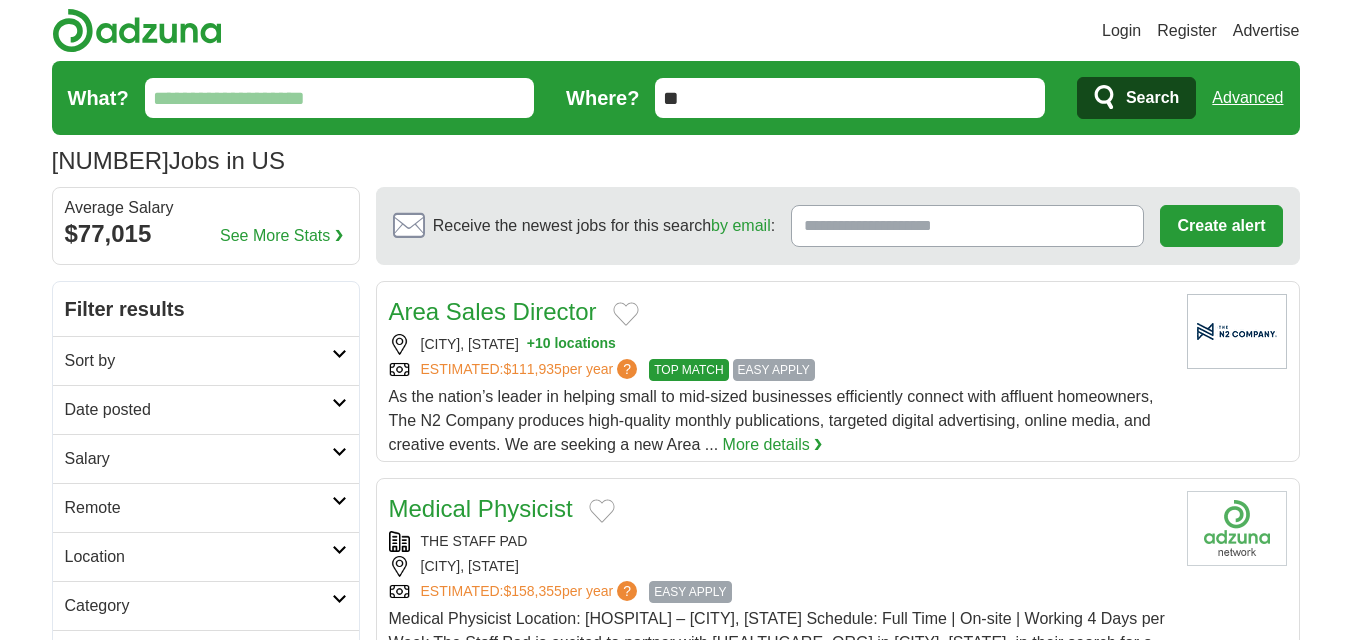 scroll, scrollTop: 0, scrollLeft: 0, axis: both 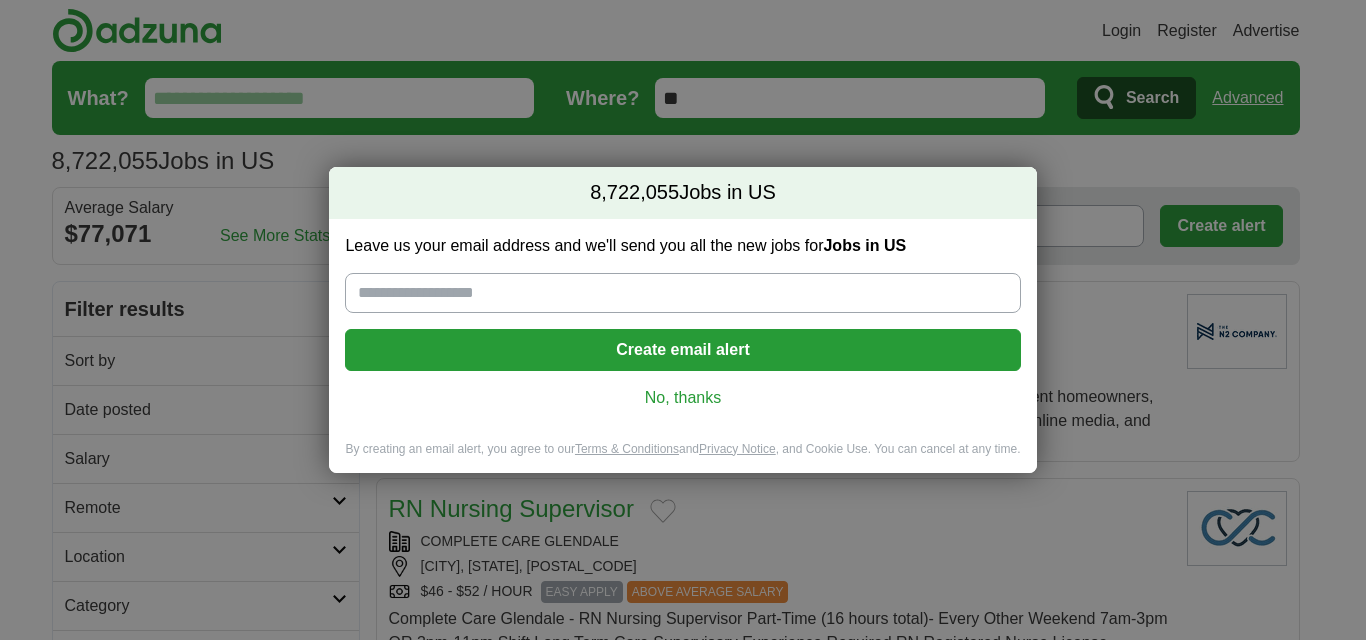 click on "Leave us your email address and we'll send you all the new jobs for  Jobs in US" at bounding box center (682, 293) 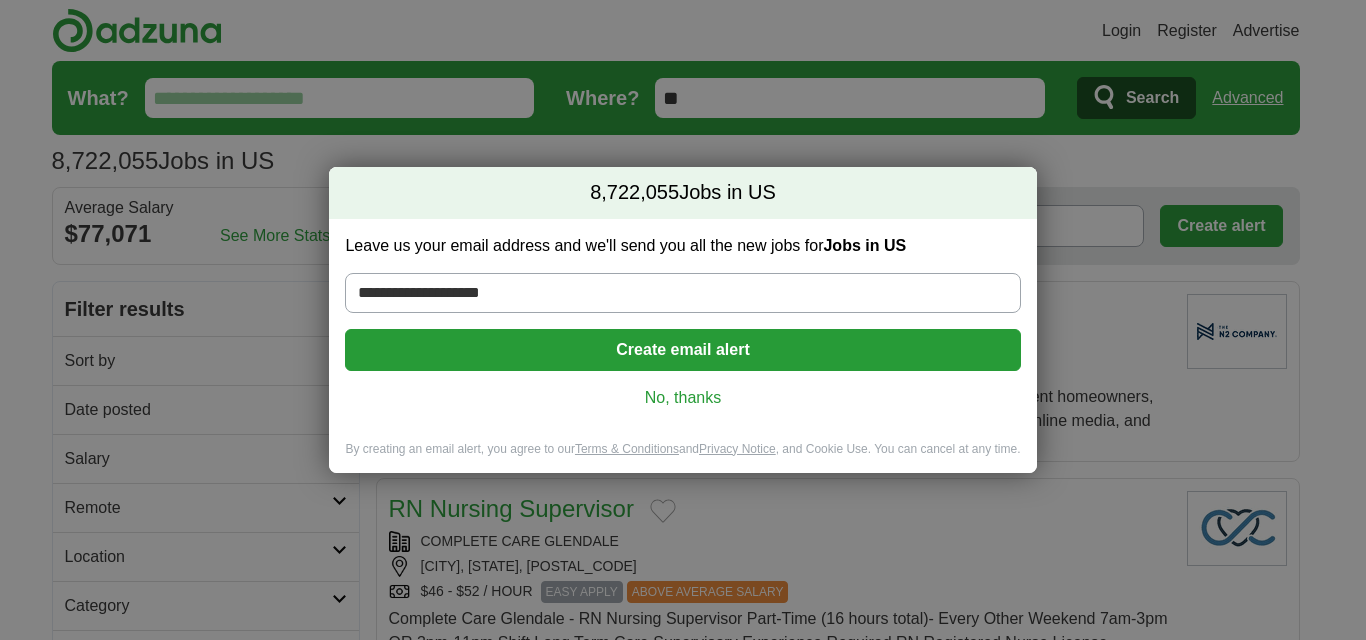 type on "**********" 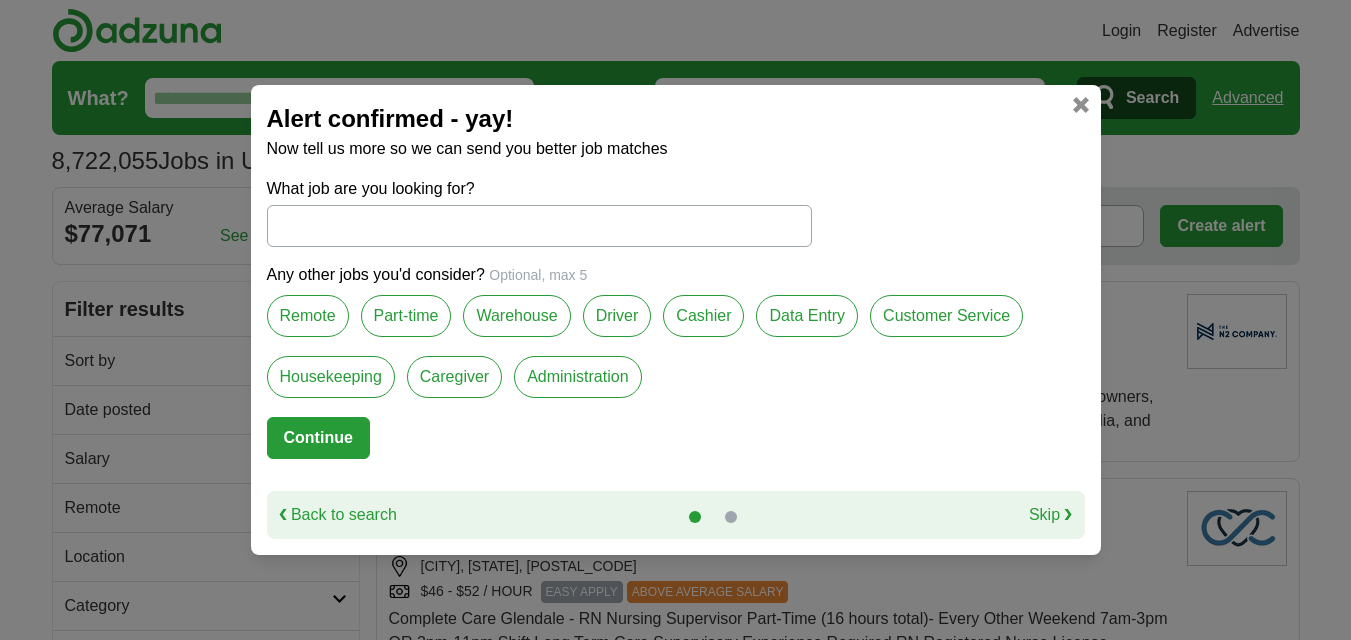 click on "What job are you looking for?" at bounding box center [539, 226] 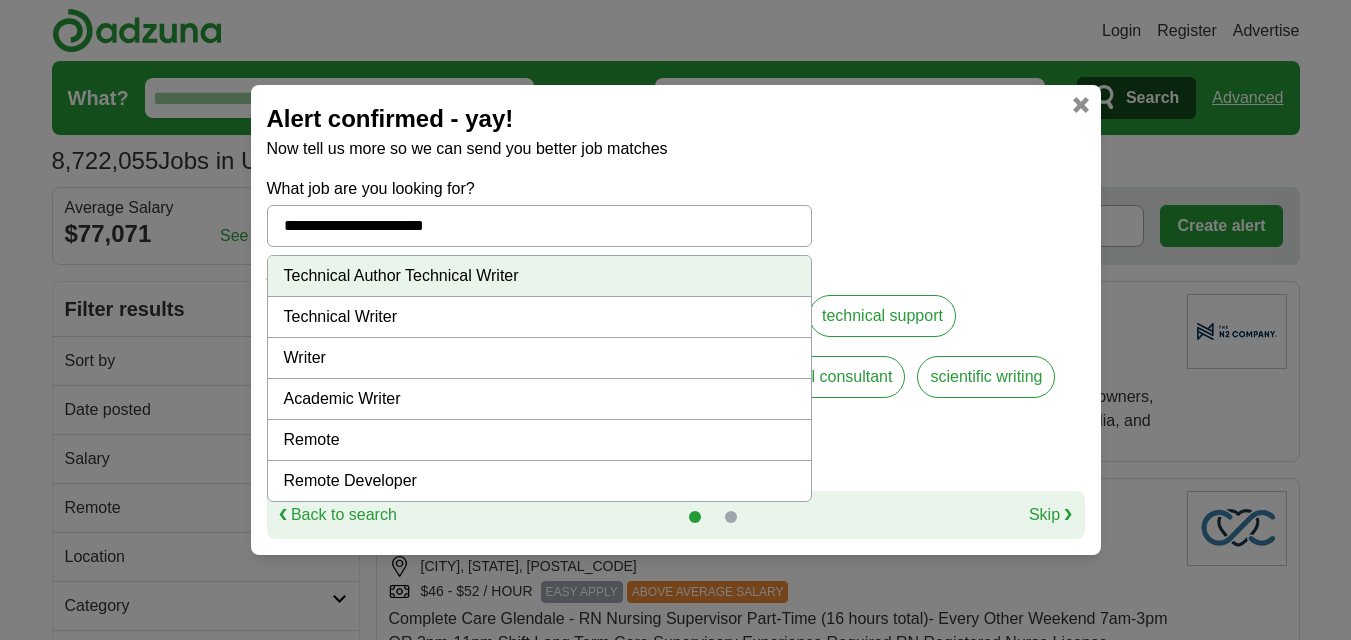 click on "Technical Writer" at bounding box center [539, 317] 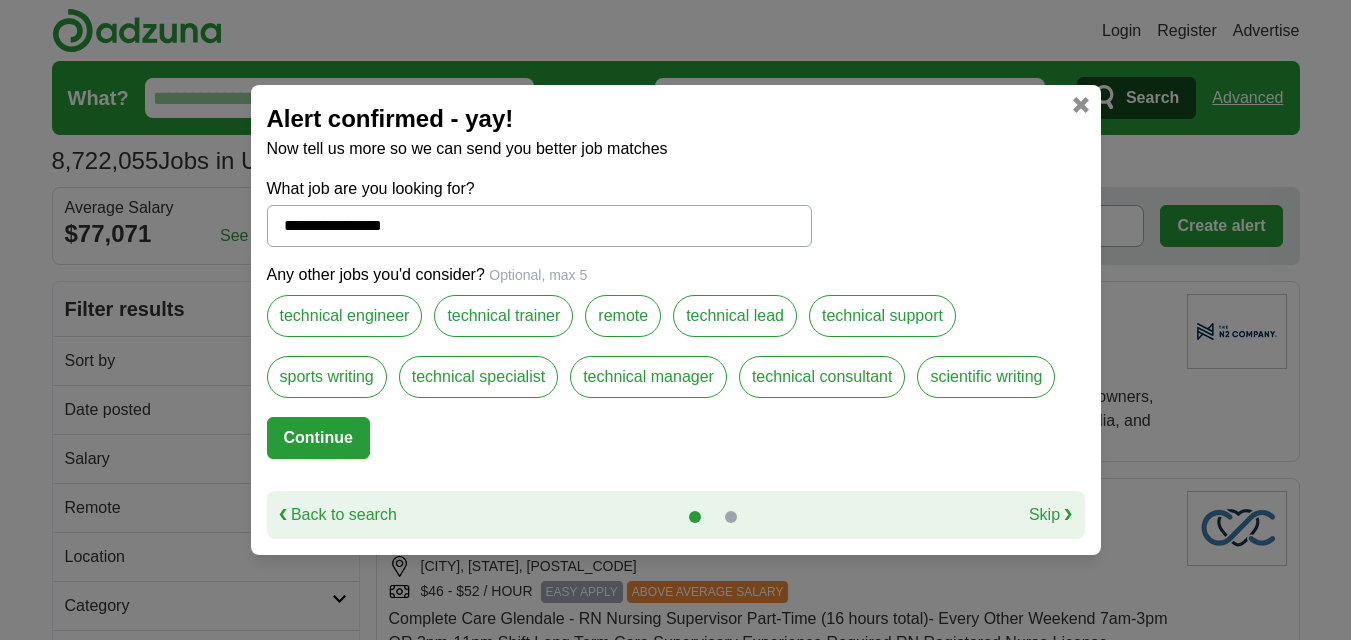 click on "remote" at bounding box center [623, 316] 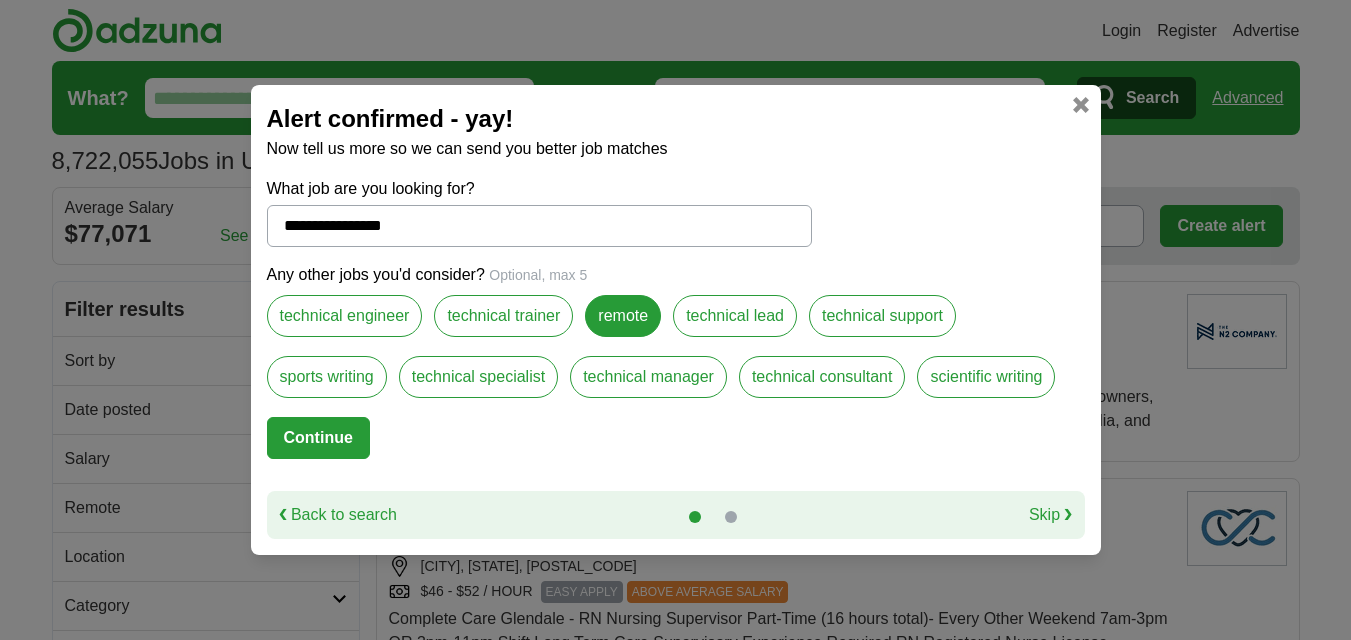 click on "Continue" at bounding box center (318, 438) 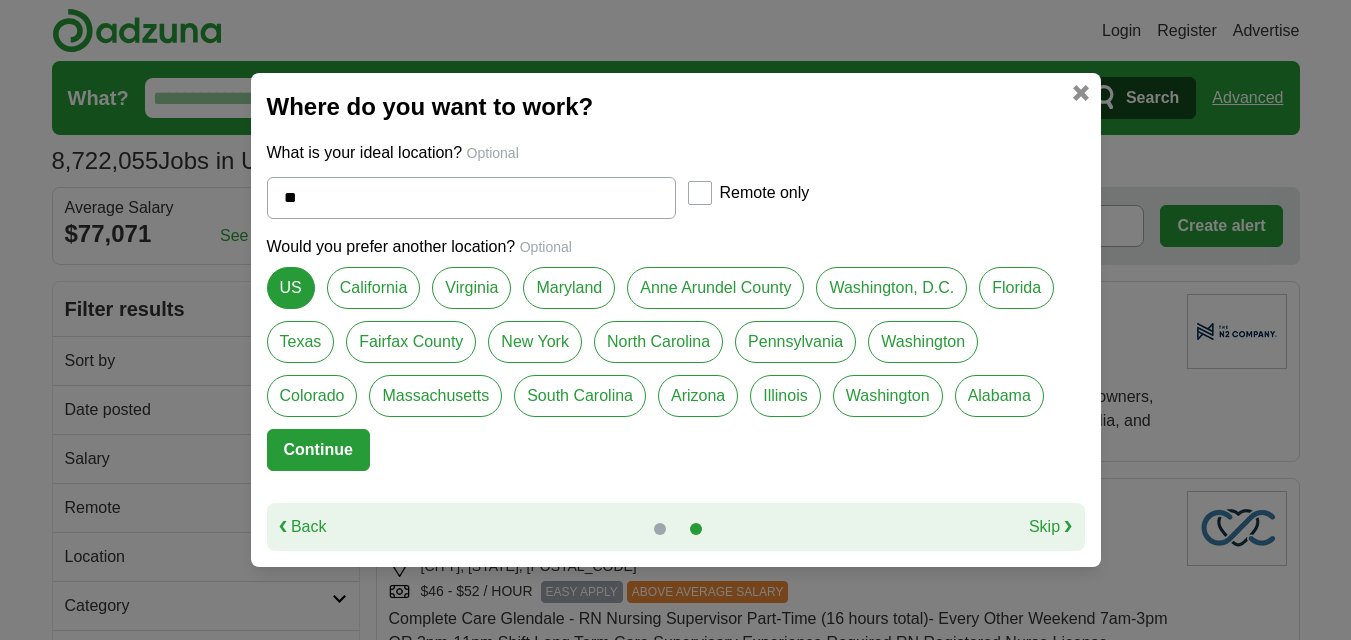 click on "Continue" at bounding box center (318, 450) 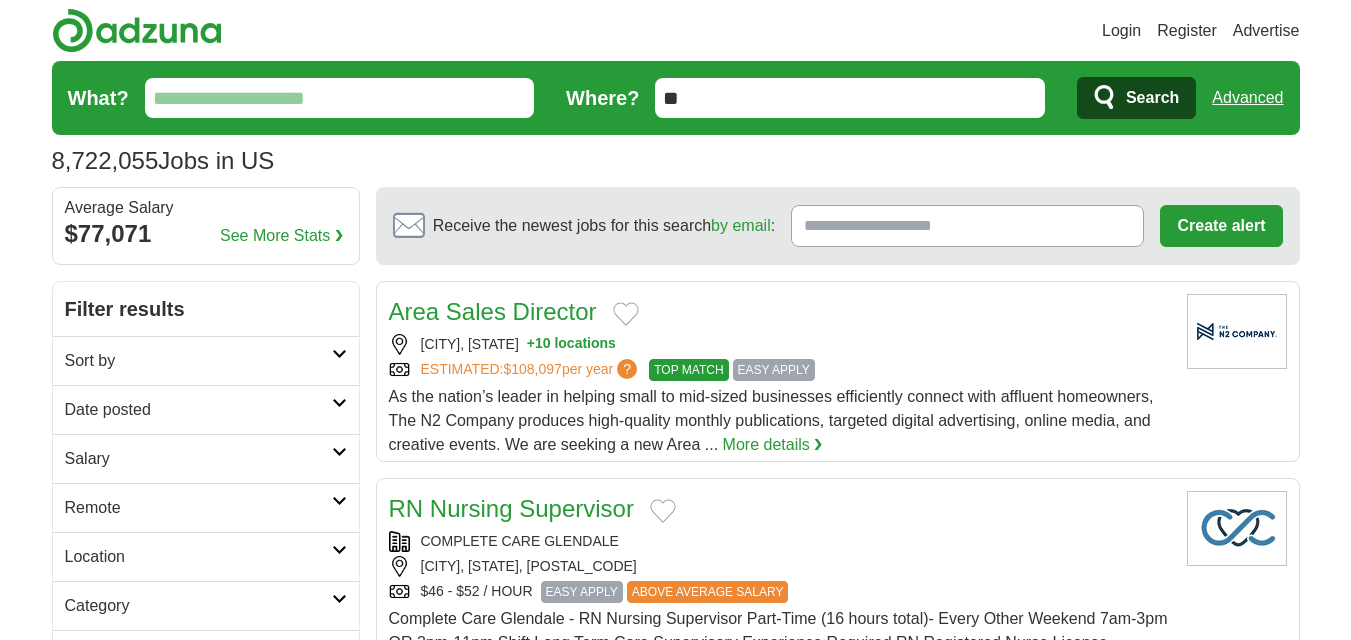 scroll, scrollTop: 0, scrollLeft: 0, axis: both 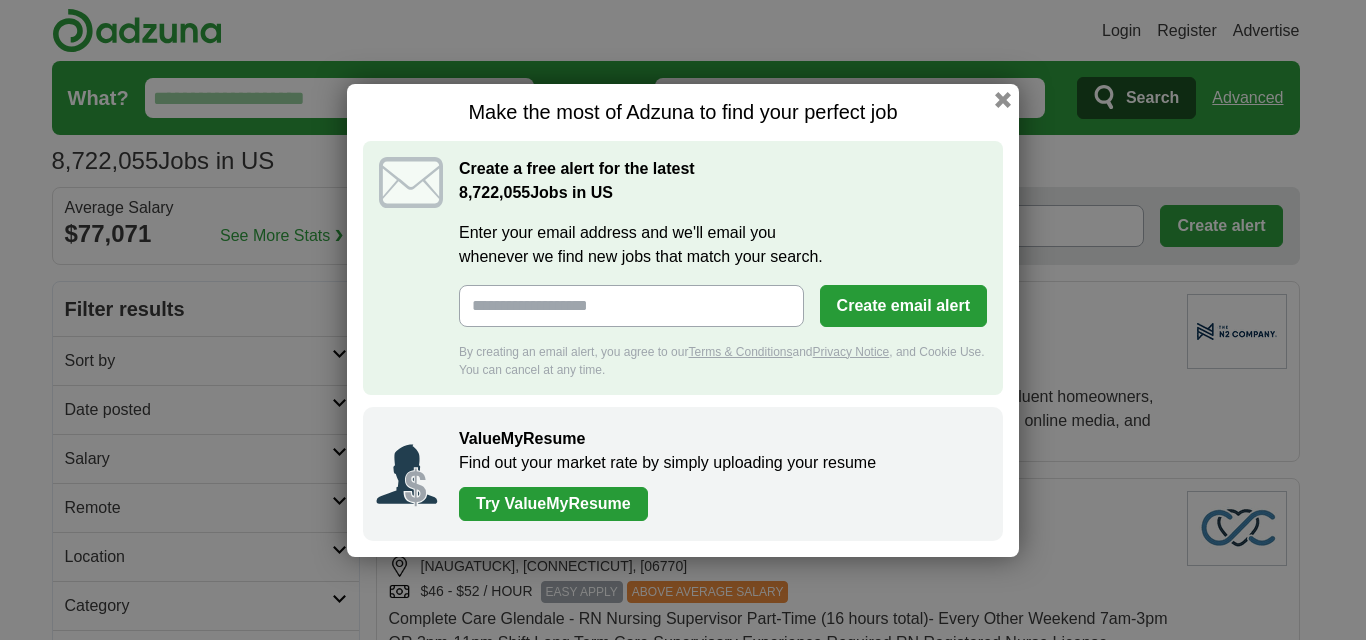 click on "Enter your email address and we'll email you whenever we find new jobs that match your search." at bounding box center [631, 306] 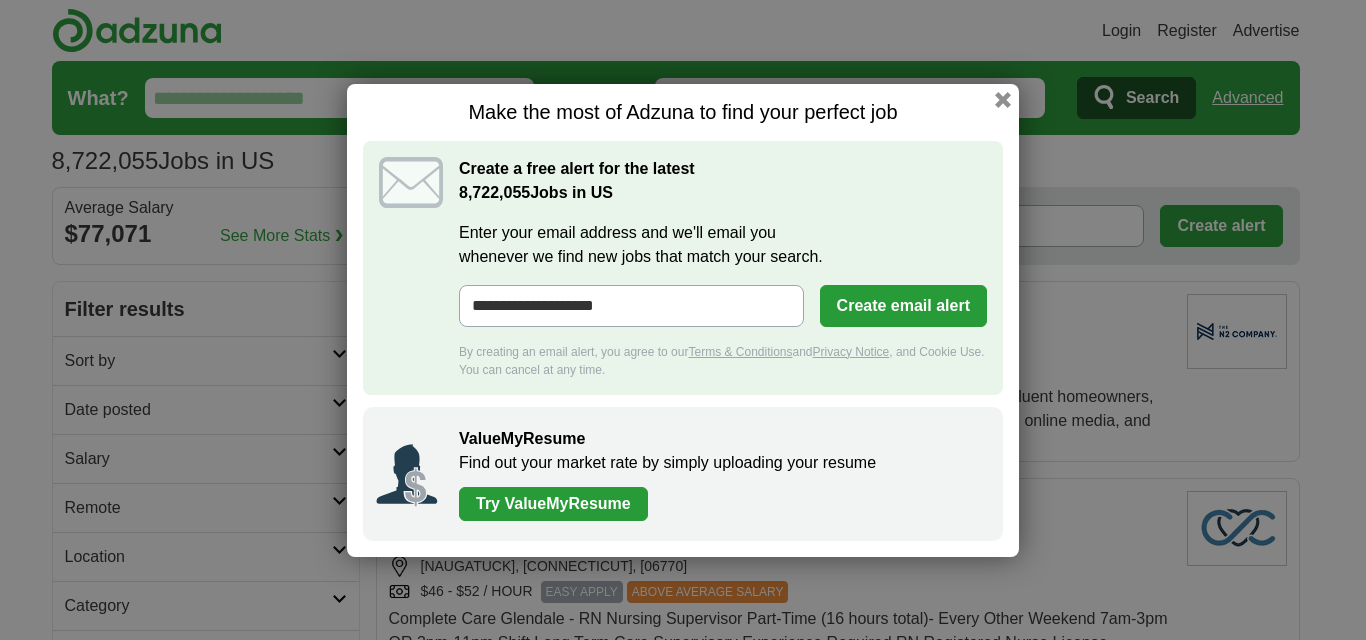 type on "**********" 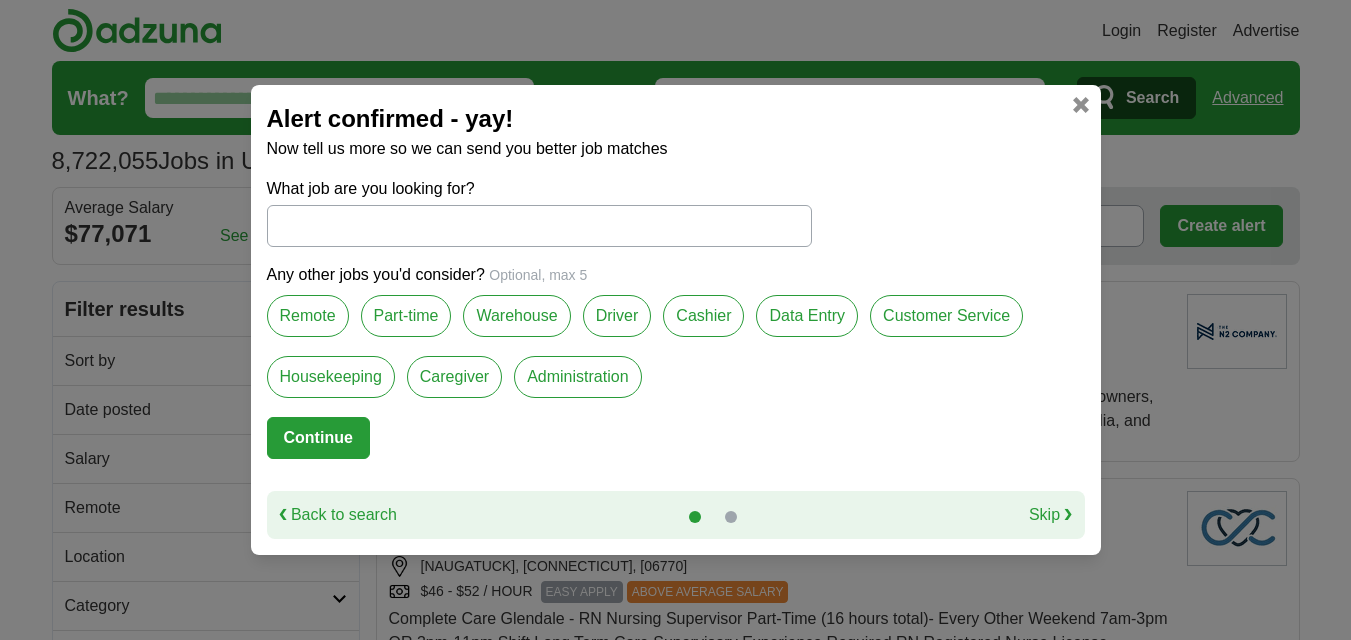 click on "What job are you looking for?" at bounding box center (539, 226) 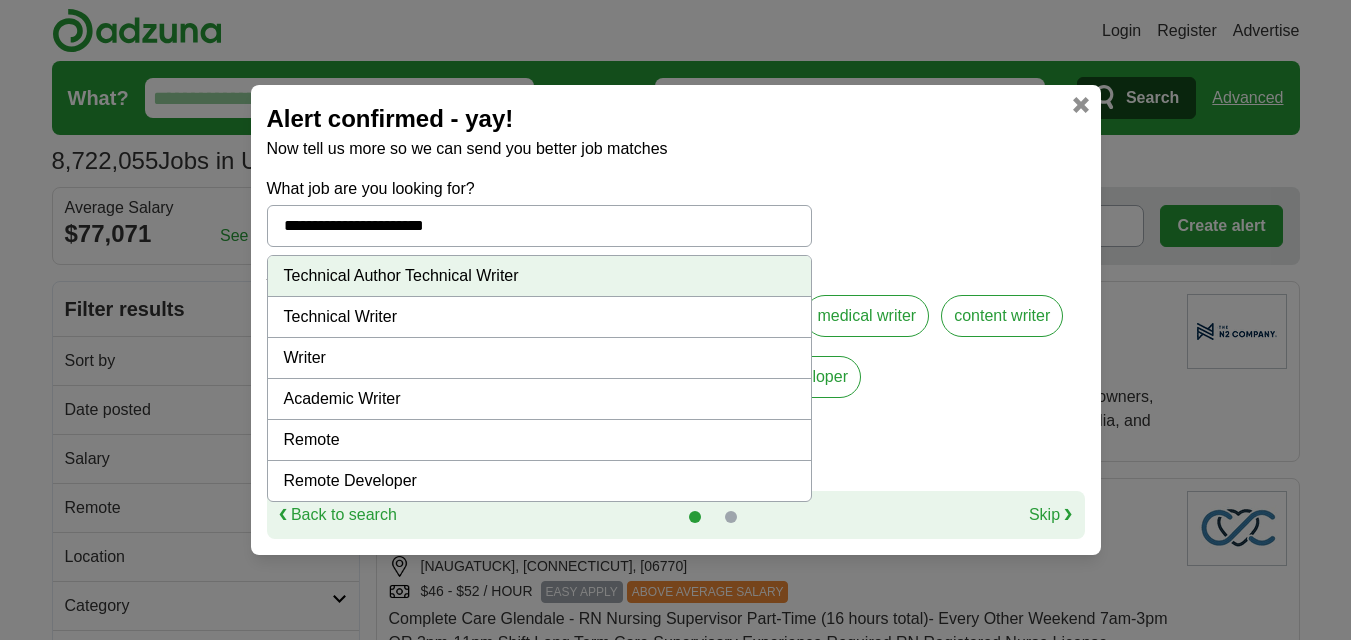 type on "**********" 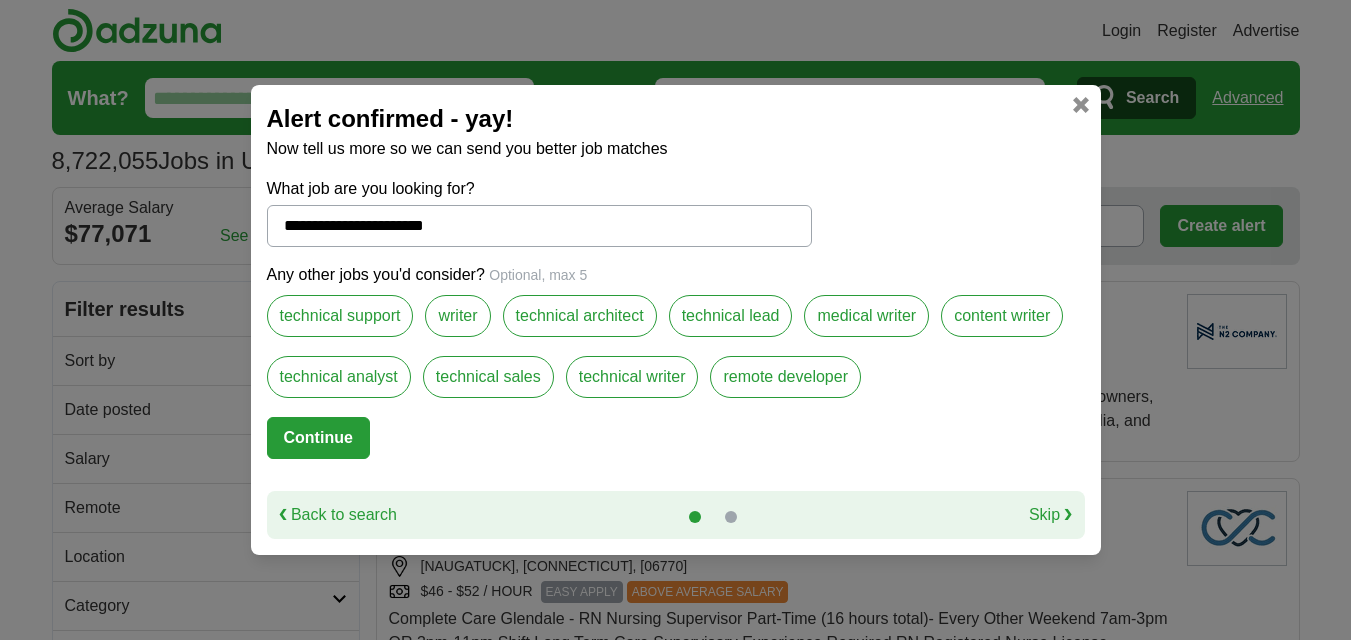 click at bounding box center (731, 517) 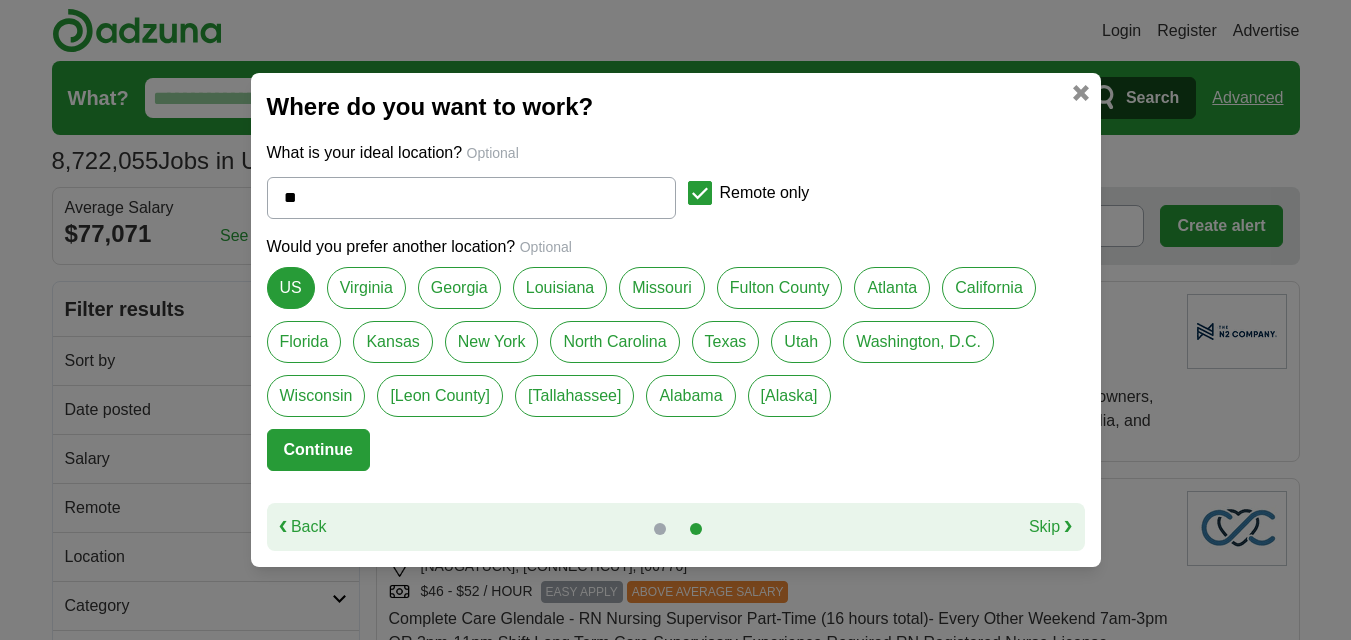 click on "Continue" at bounding box center (318, 450) 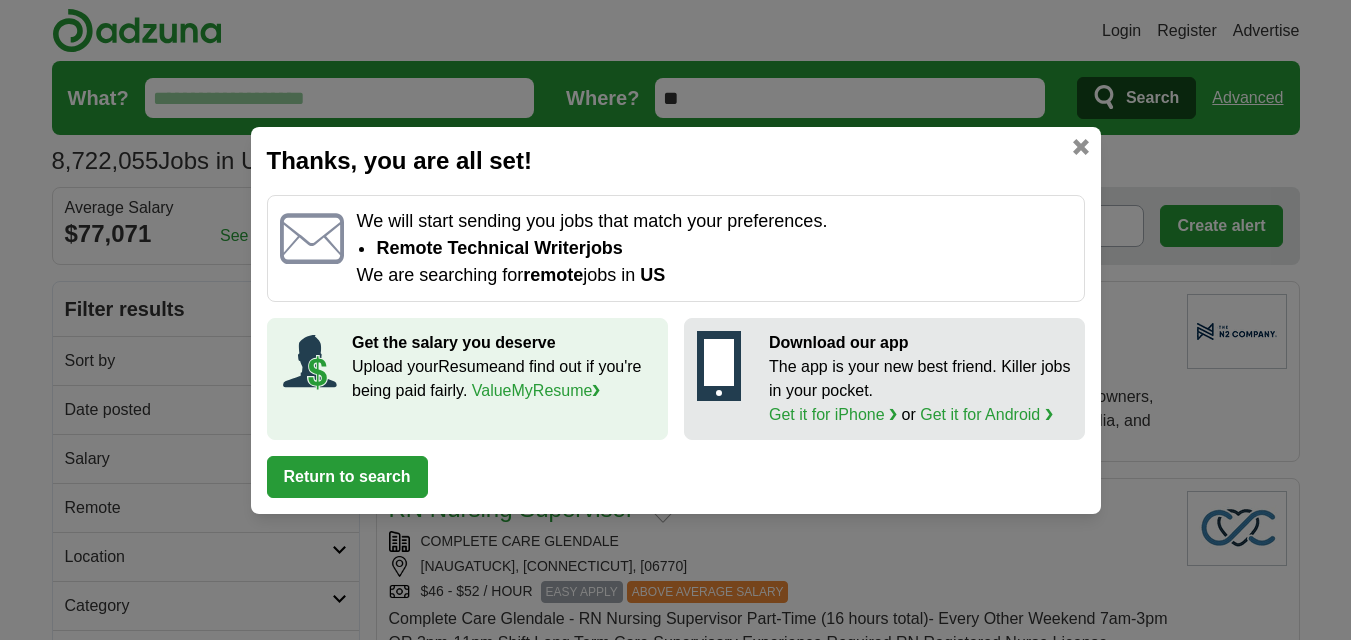 click at bounding box center (1081, 147) 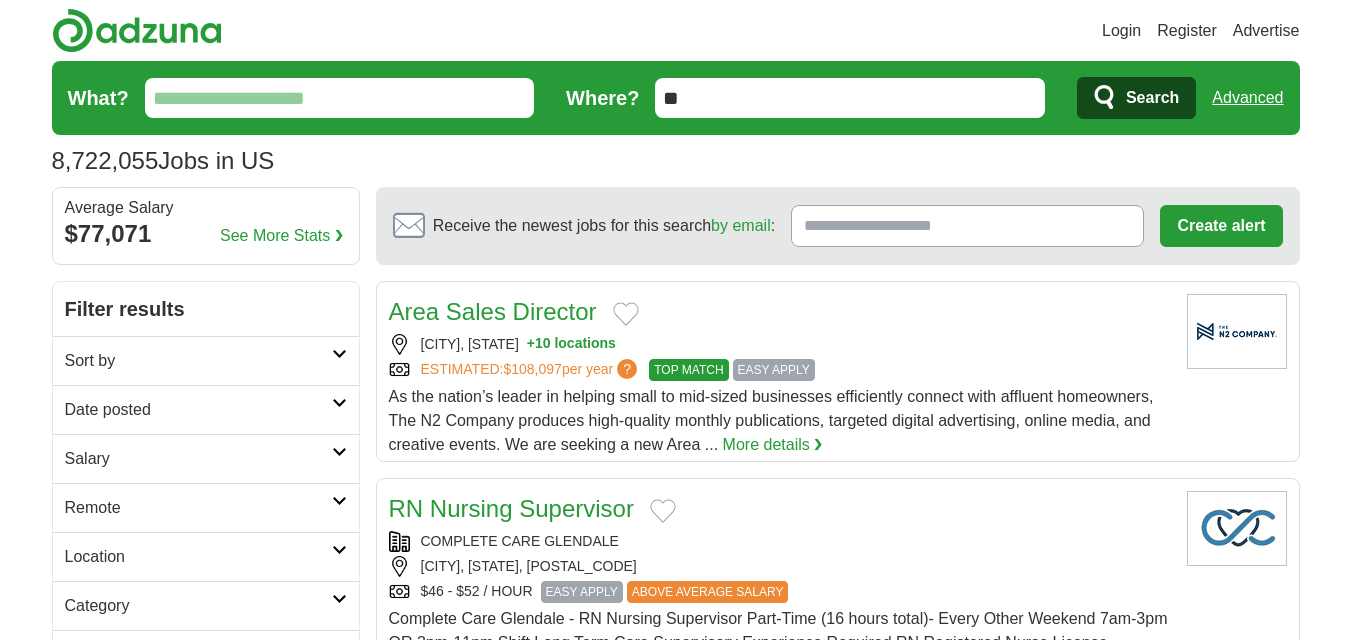 scroll, scrollTop: 0, scrollLeft: 0, axis: both 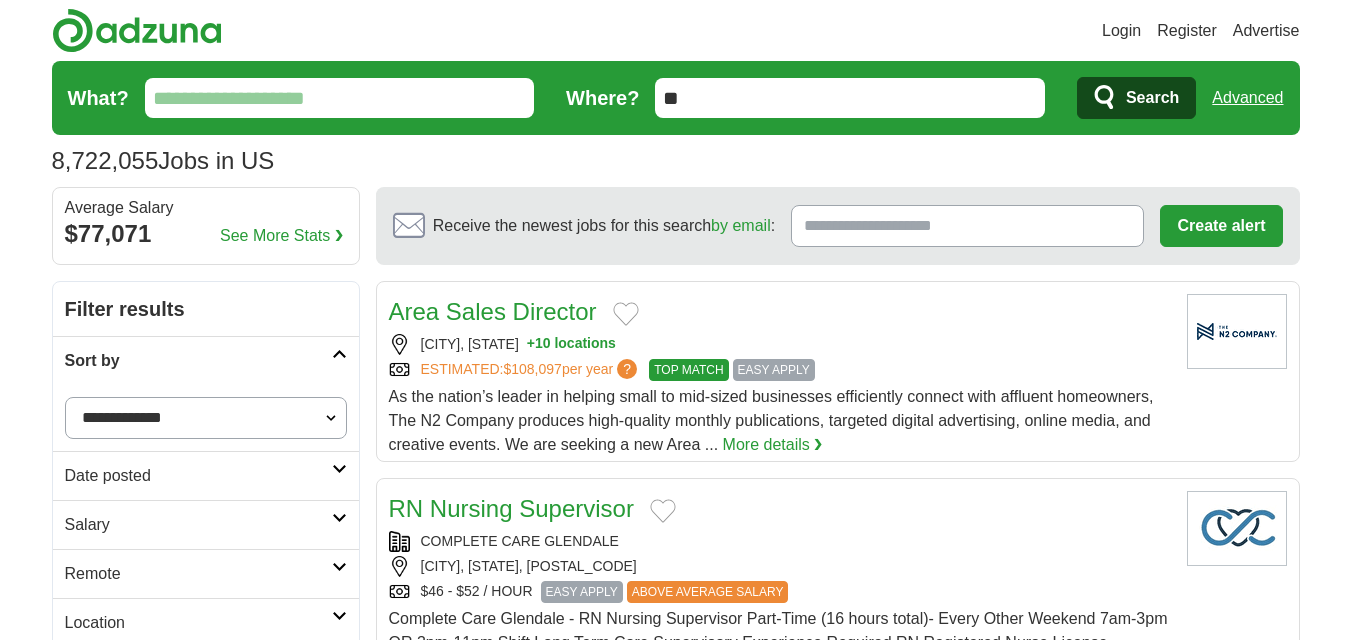 click at bounding box center (339, 354) 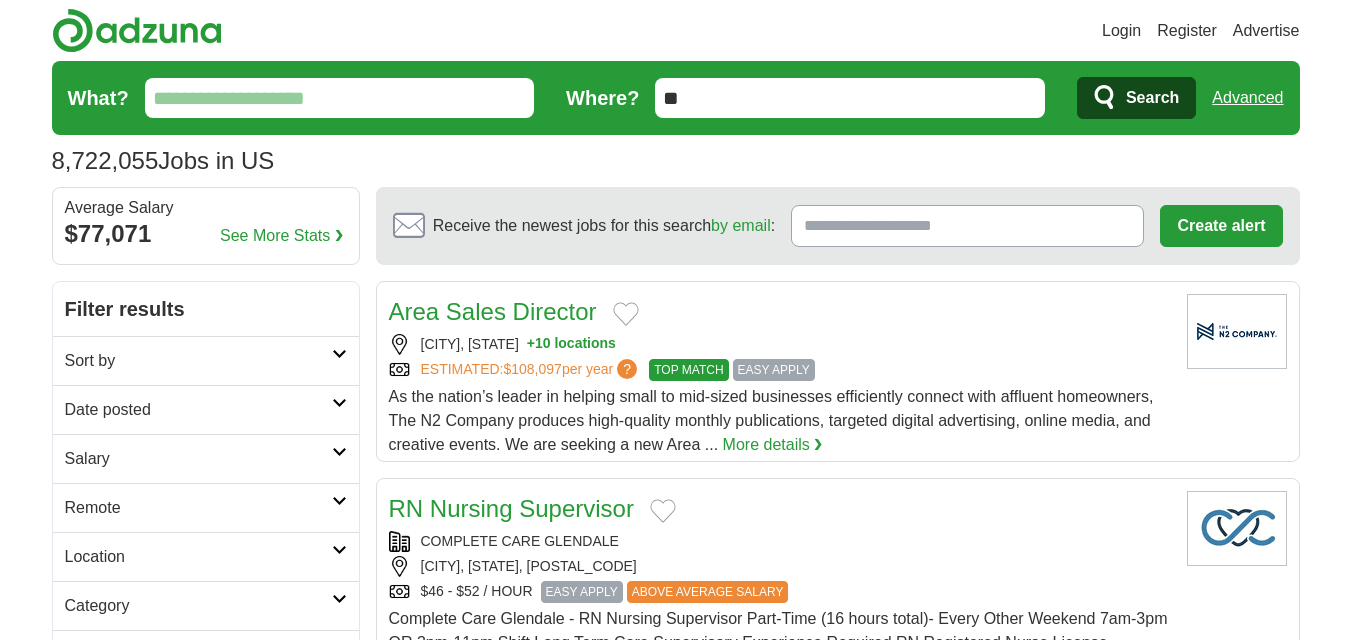 click at bounding box center (339, 501) 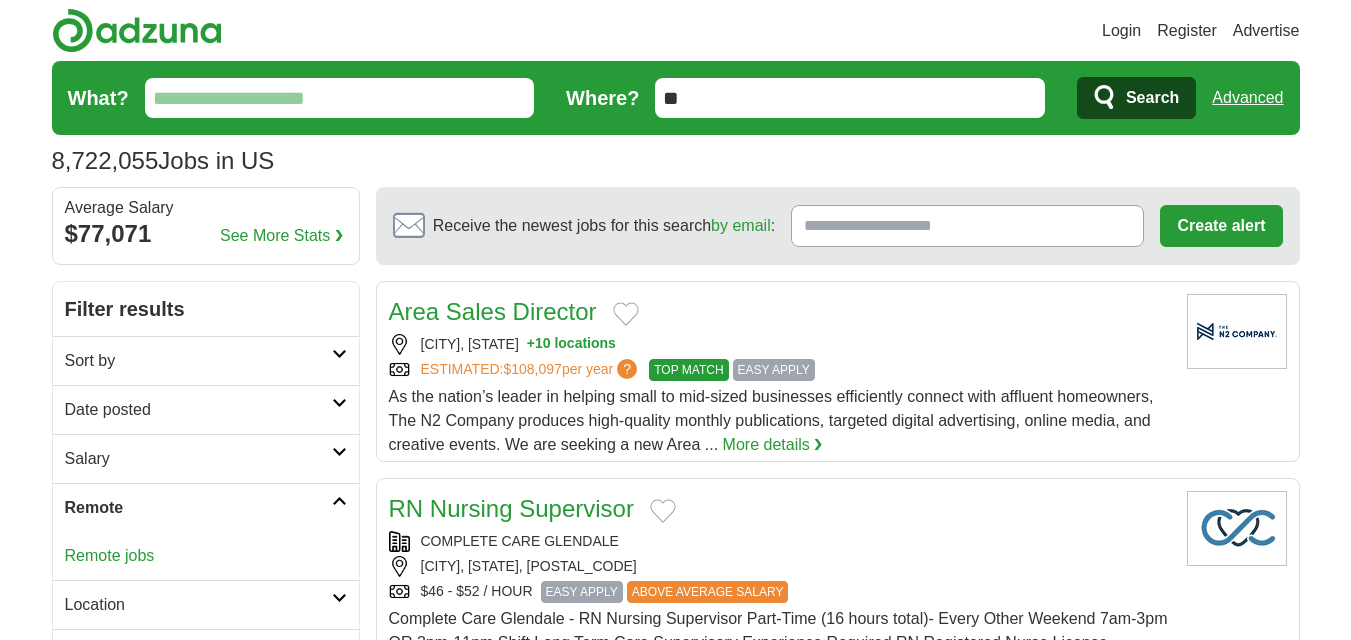 click on "Remote jobs" at bounding box center [110, 555] 